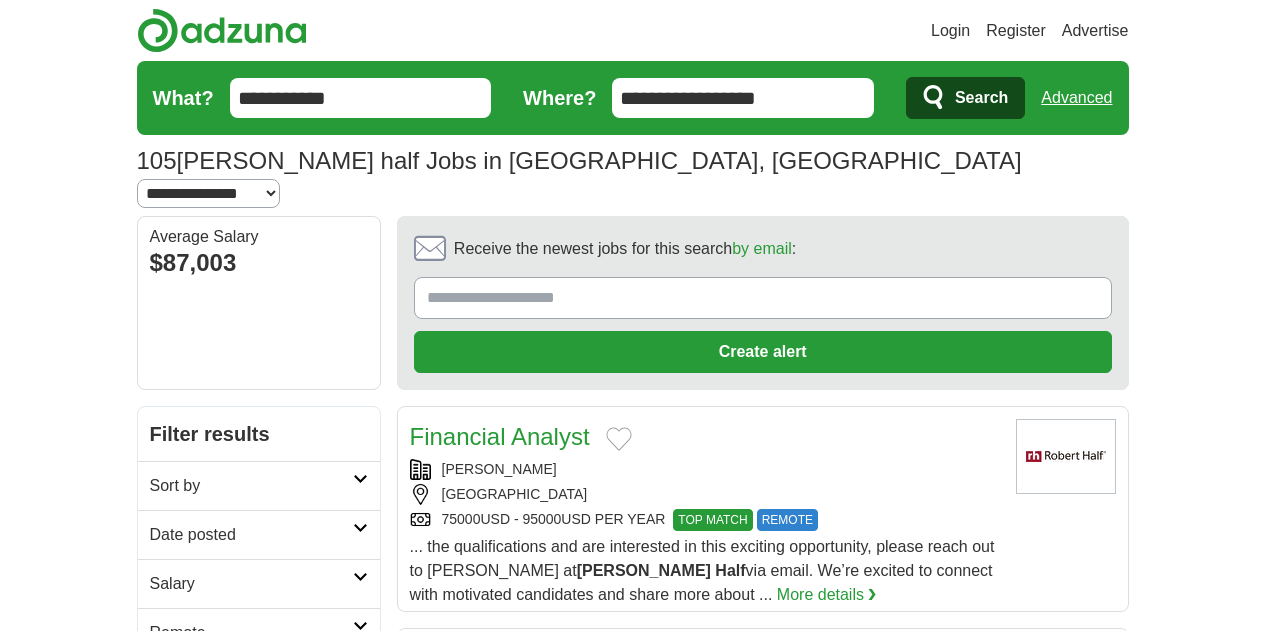 scroll, scrollTop: 0, scrollLeft: 0, axis: both 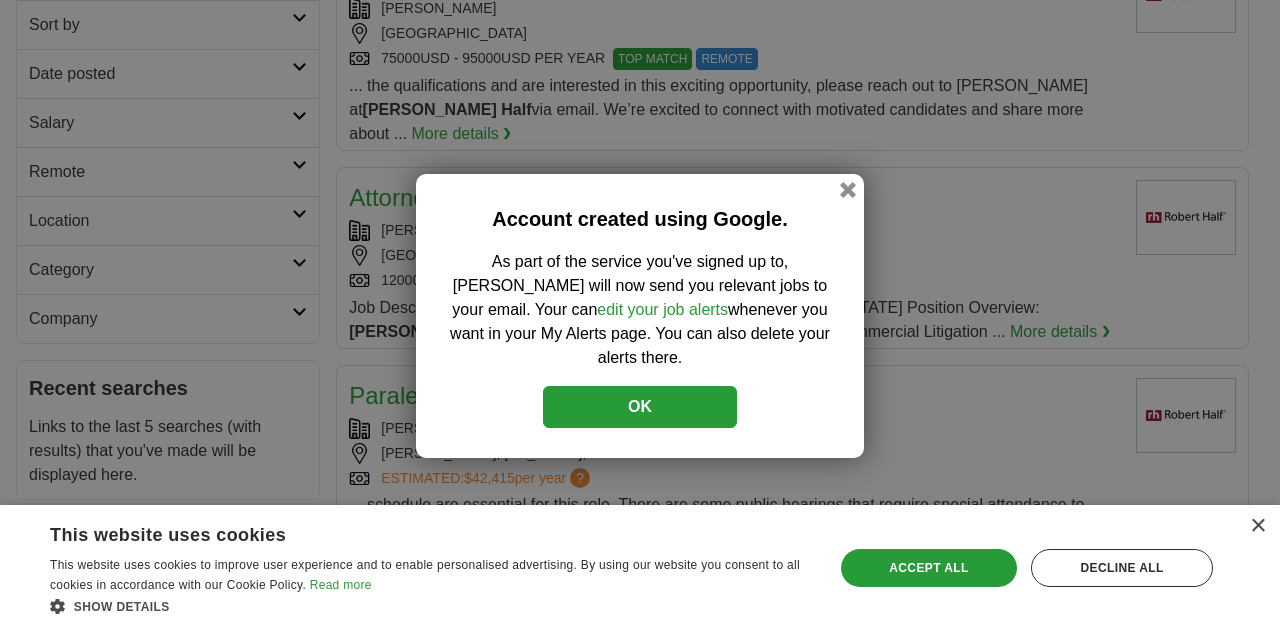 click on "Account created using Google.
As part of the service you've signed up to, [PERSON_NAME] will now send you relevant jobs to your email.
Your can  edit your job alerts  whenever you want in your My Alerts page. You can also delete your alerts there.
OK
Loading...
[PERSON_NAME][EMAIL_ADDRESS][PERSON_NAME][DOMAIN_NAME]
[GEOGRAPHIC_DATA]
Alerts
Favorites
Resumes
ApplyIQ
Preferences
Posted jobs
Logout
Advertise
105
[PERSON_NAME] half Jobs in [GEOGRAPHIC_DATA], [GEOGRAPHIC_DATA]
[GEOGRAPHIC_DATA]" at bounding box center (632, 1414) 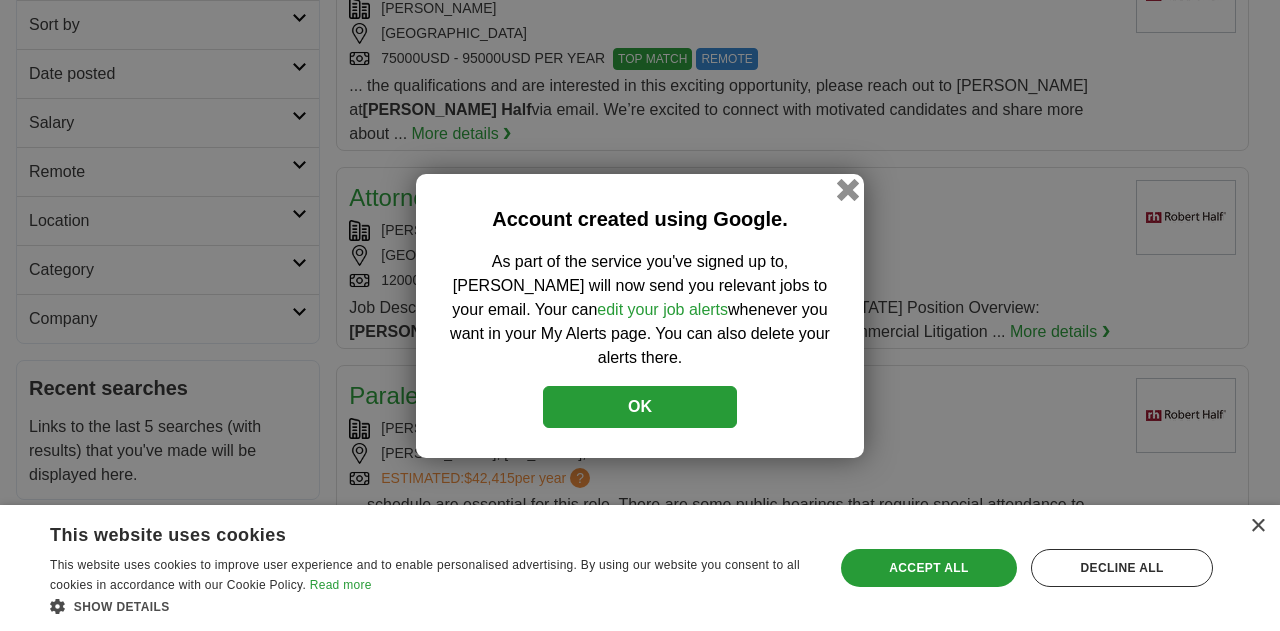 click at bounding box center [848, 189] 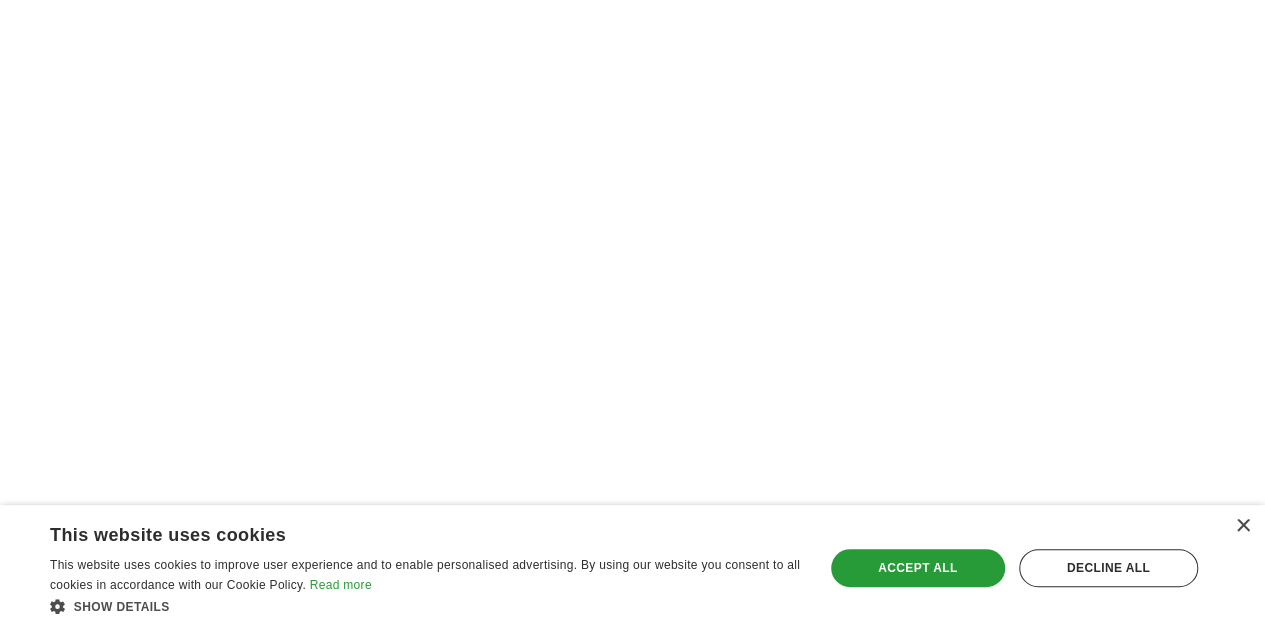 scroll, scrollTop: 4048, scrollLeft: 0, axis: vertical 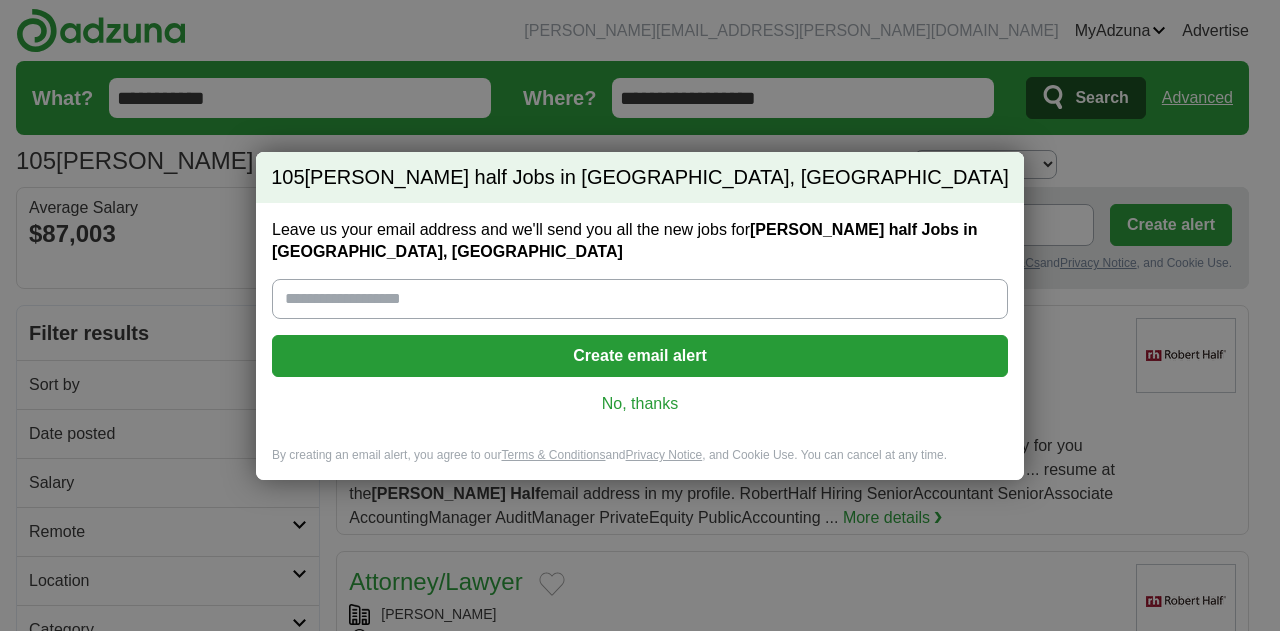 drag, startPoint x: 0, startPoint y: 0, endPoint x: 814, endPoint y: 294, distance: 865.4664 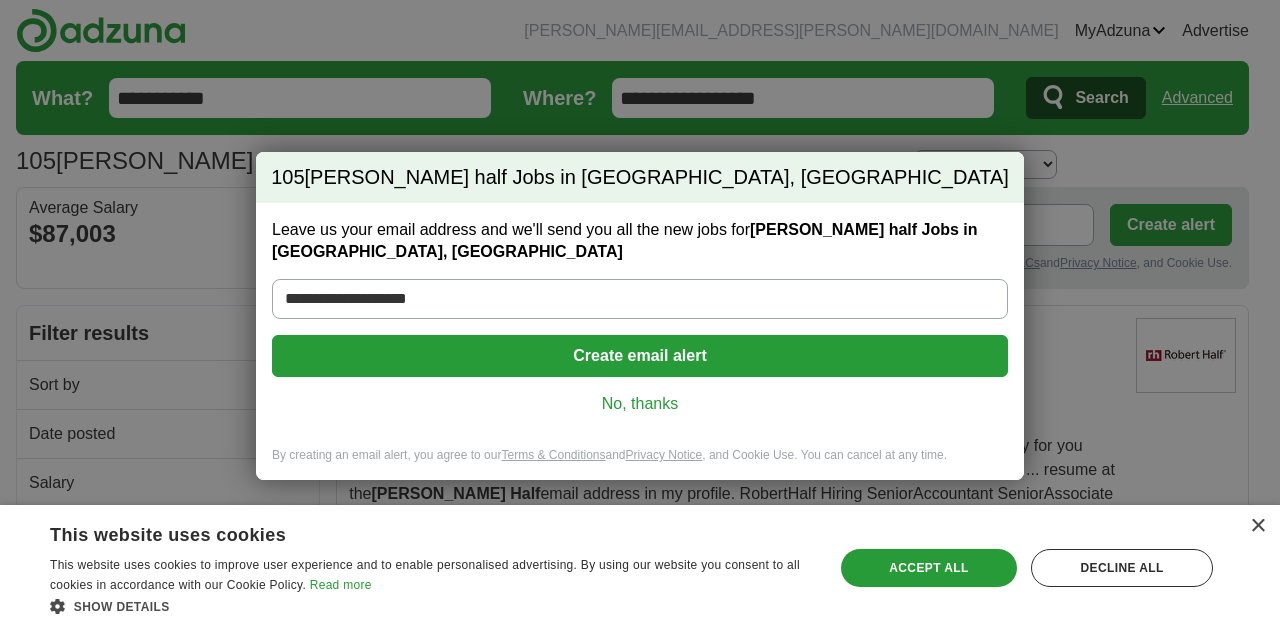 click on "Create email alert" at bounding box center [640, 356] 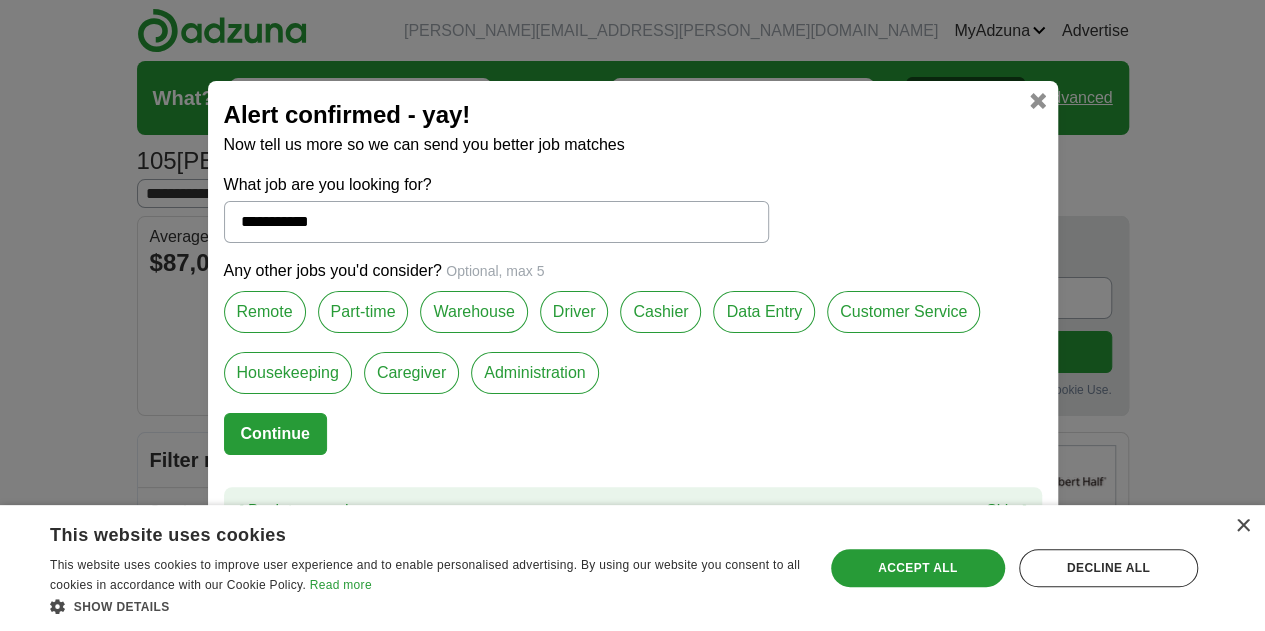 click on "Administration" at bounding box center (534, 373) 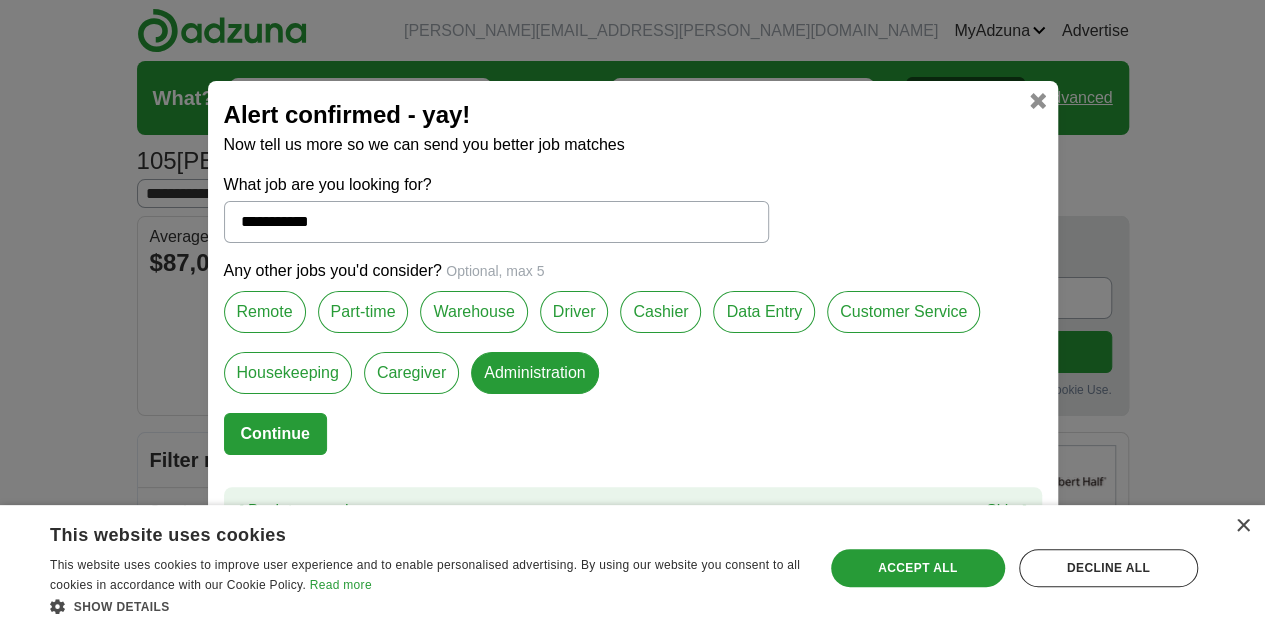 click on "Part-time" at bounding box center [363, 312] 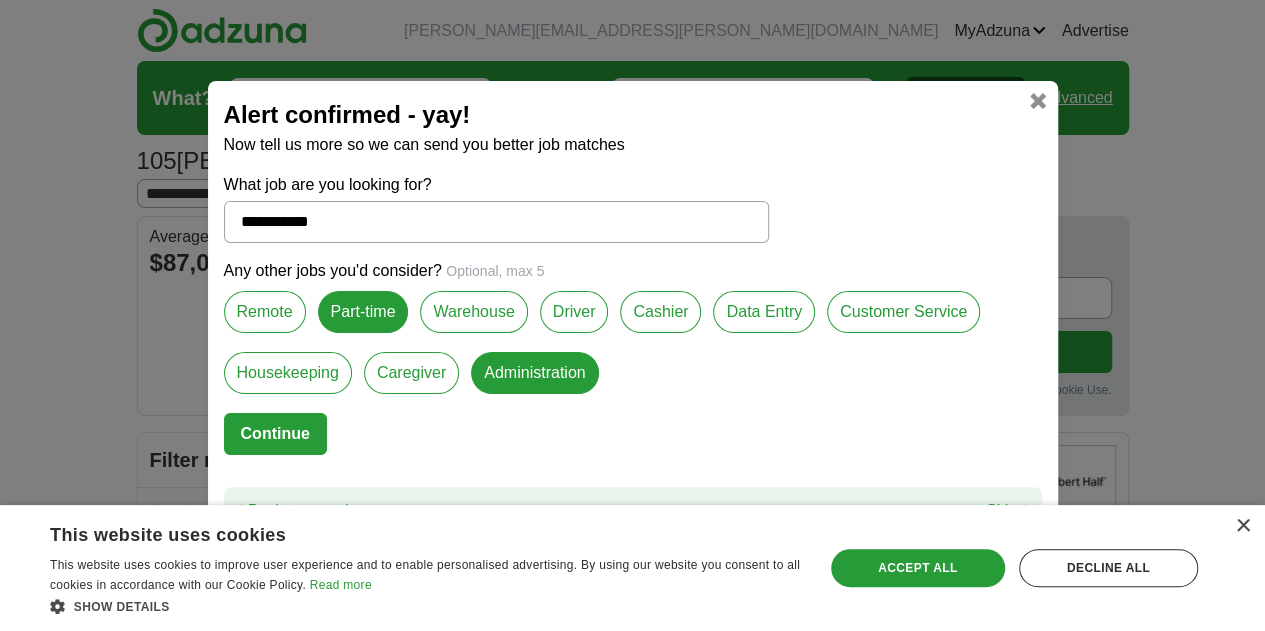 click on "Customer Service" at bounding box center (903, 312) 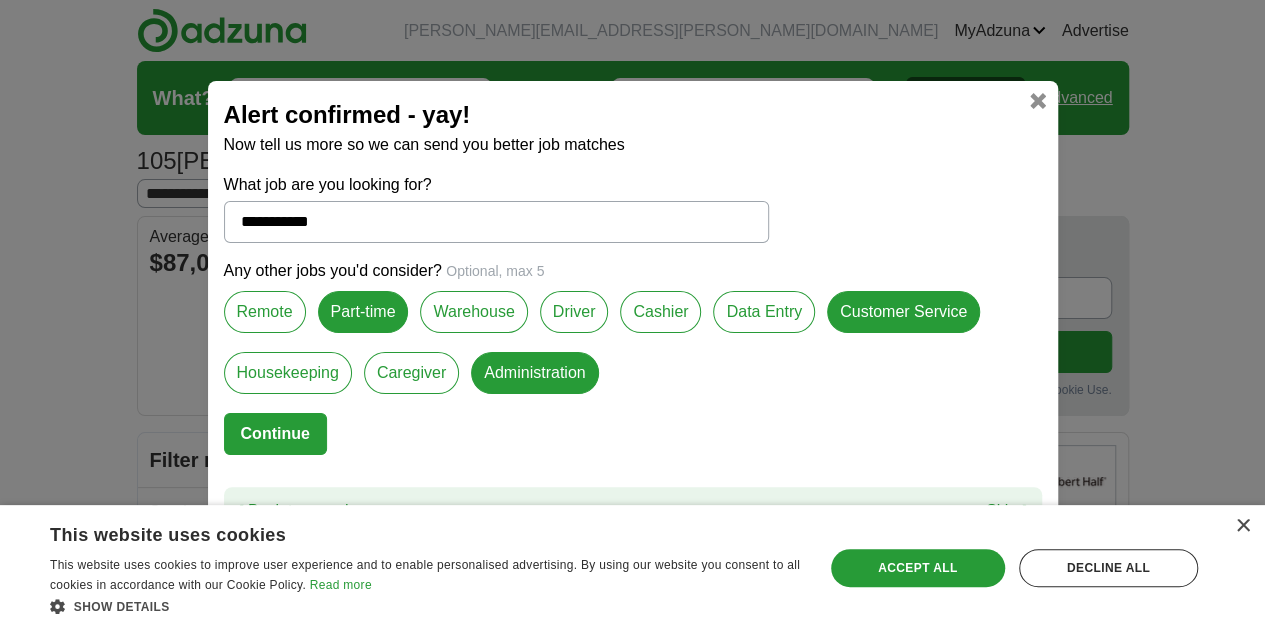 click on "Continue" at bounding box center [275, 434] 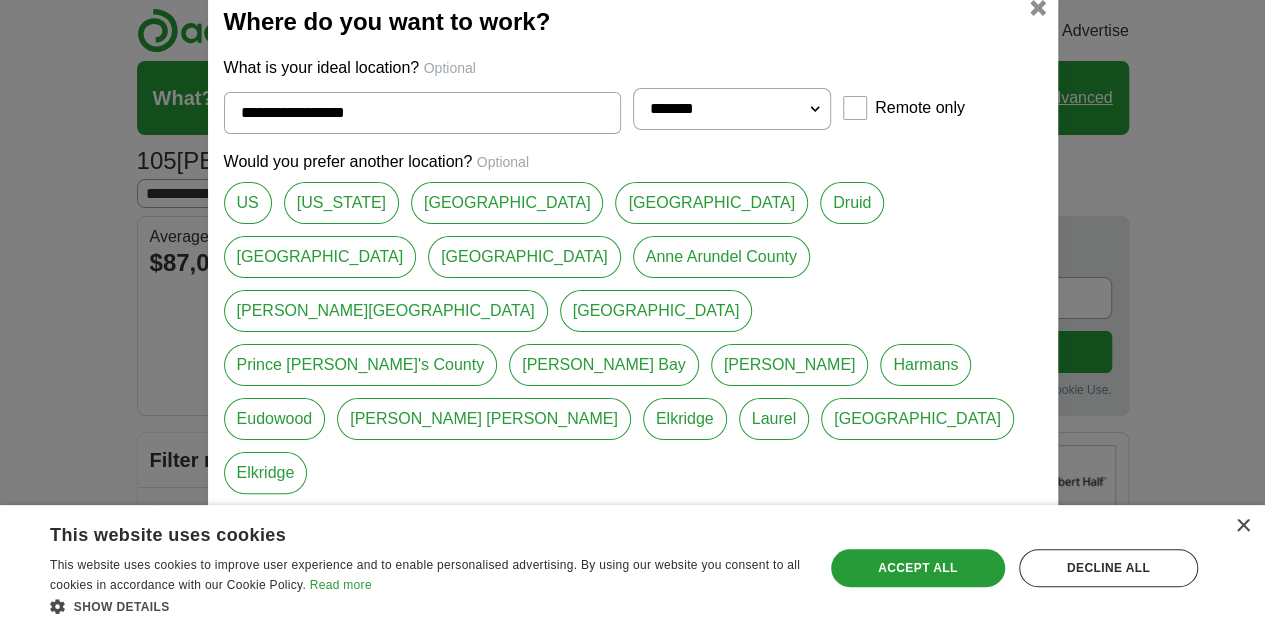 click on "[GEOGRAPHIC_DATA]" at bounding box center (320, 257) 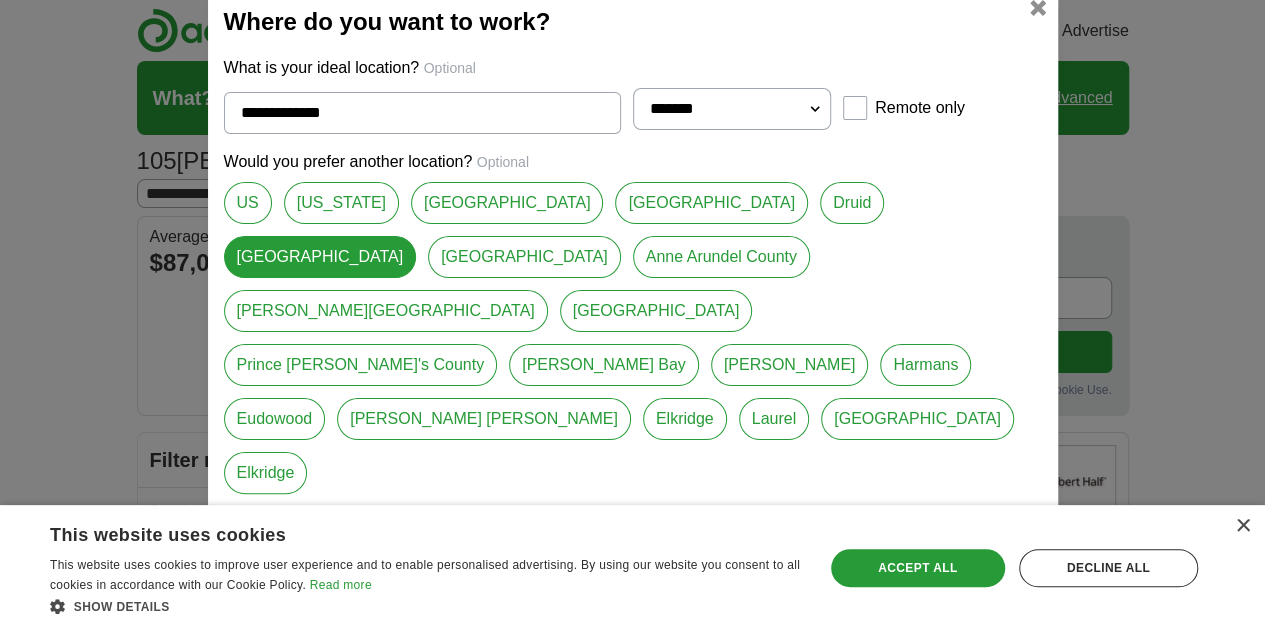 click on "Prince [PERSON_NAME]'s County" at bounding box center (361, 365) 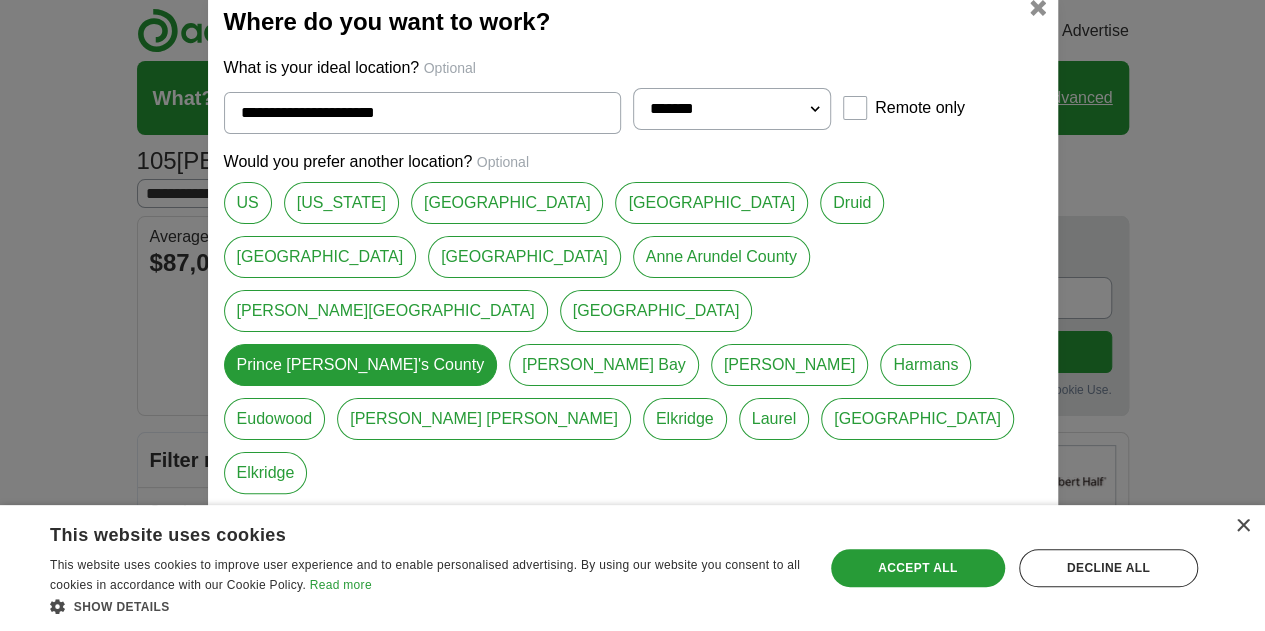 click on "[GEOGRAPHIC_DATA]" at bounding box center (320, 257) 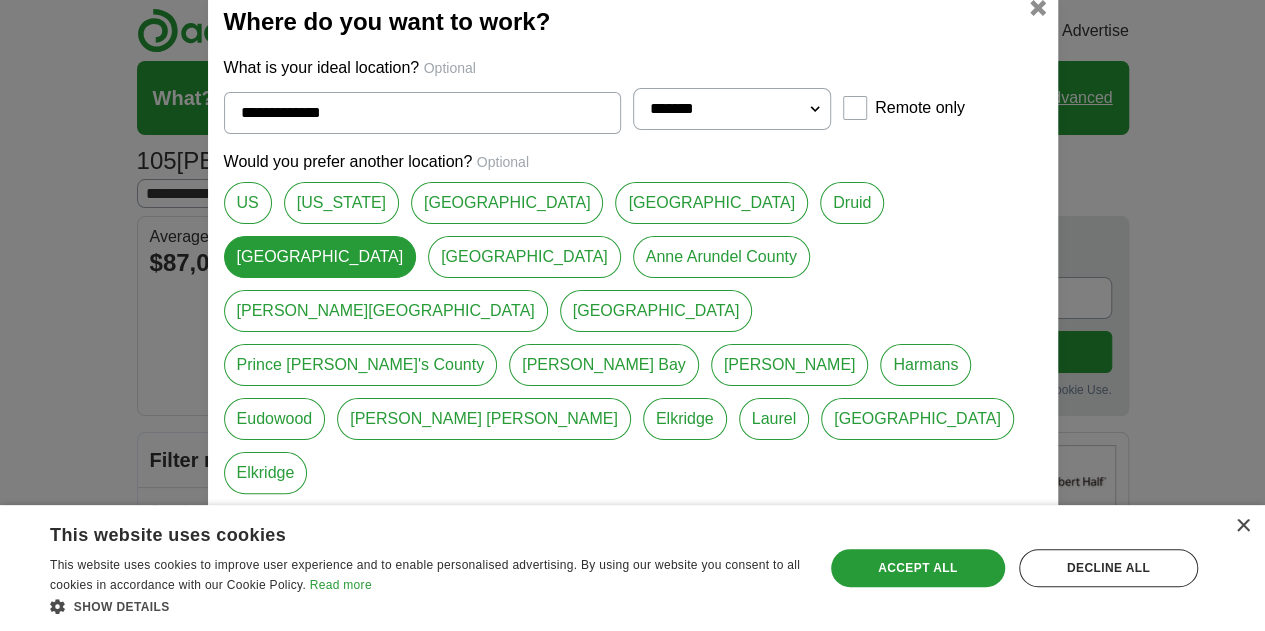 click on "**********" at bounding box center [732, 109] 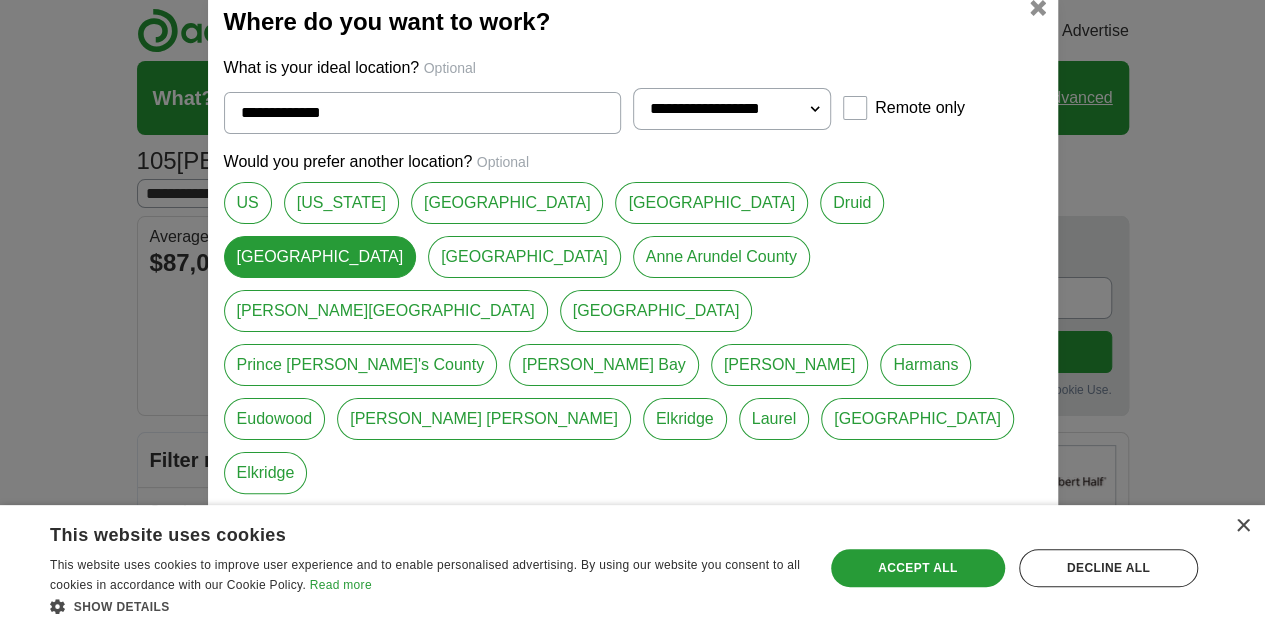 click on "**********" at bounding box center [732, 109] 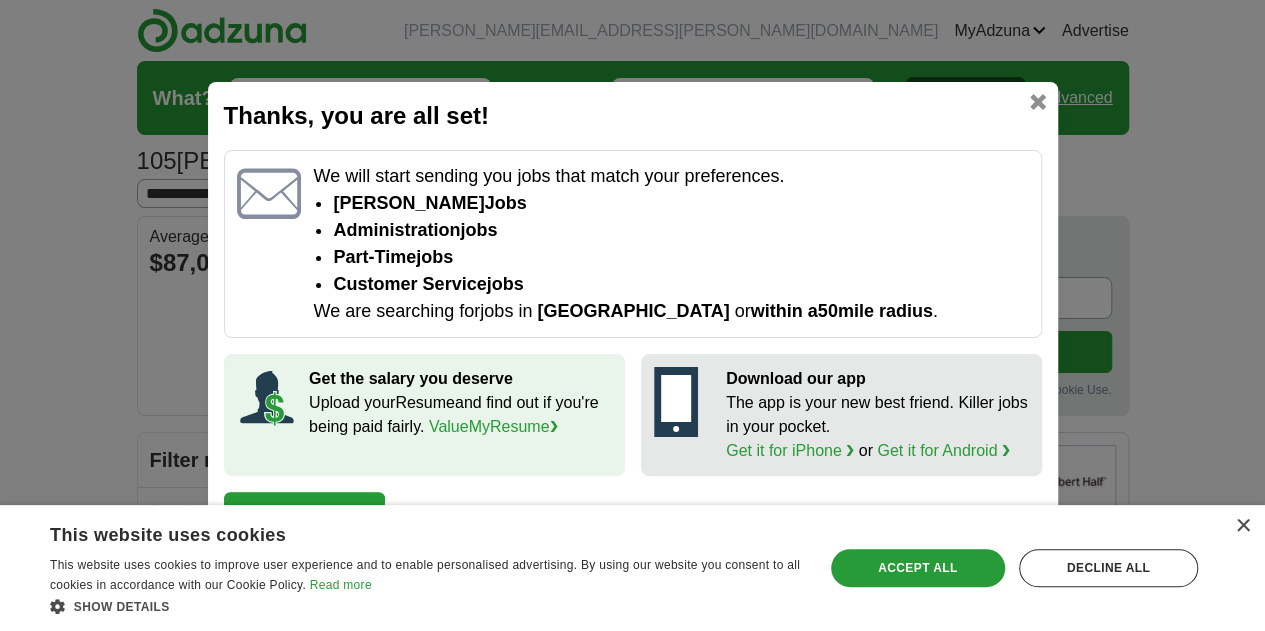 click at bounding box center (1038, 102) 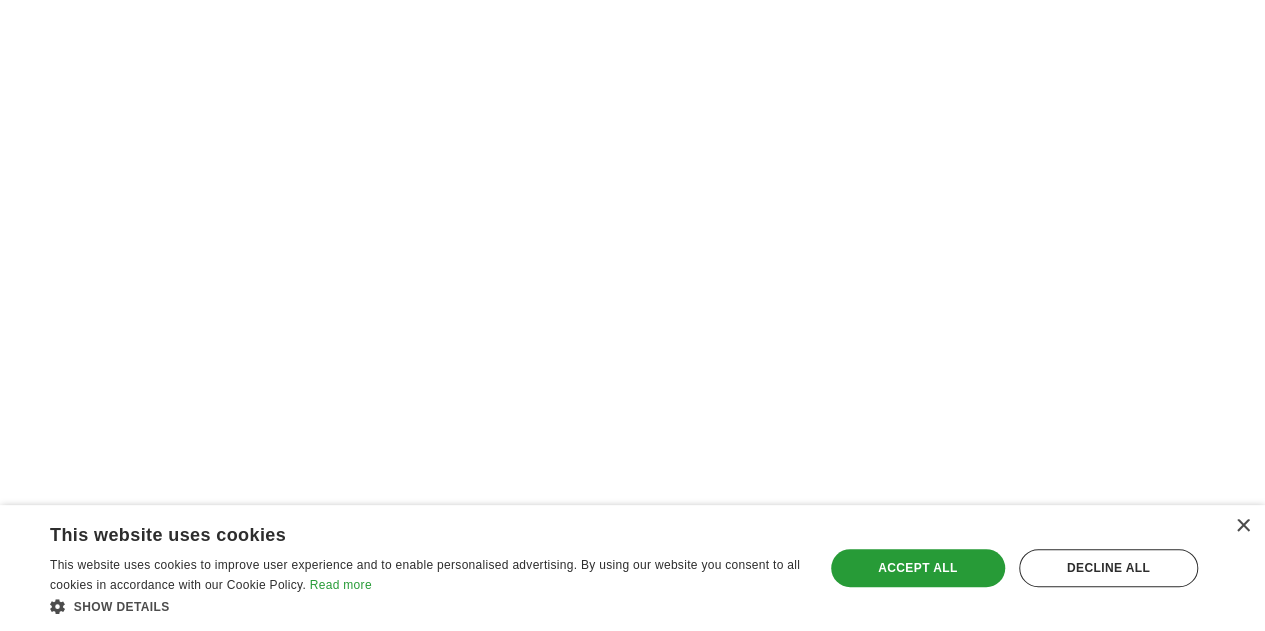 scroll, scrollTop: 3970, scrollLeft: 0, axis: vertical 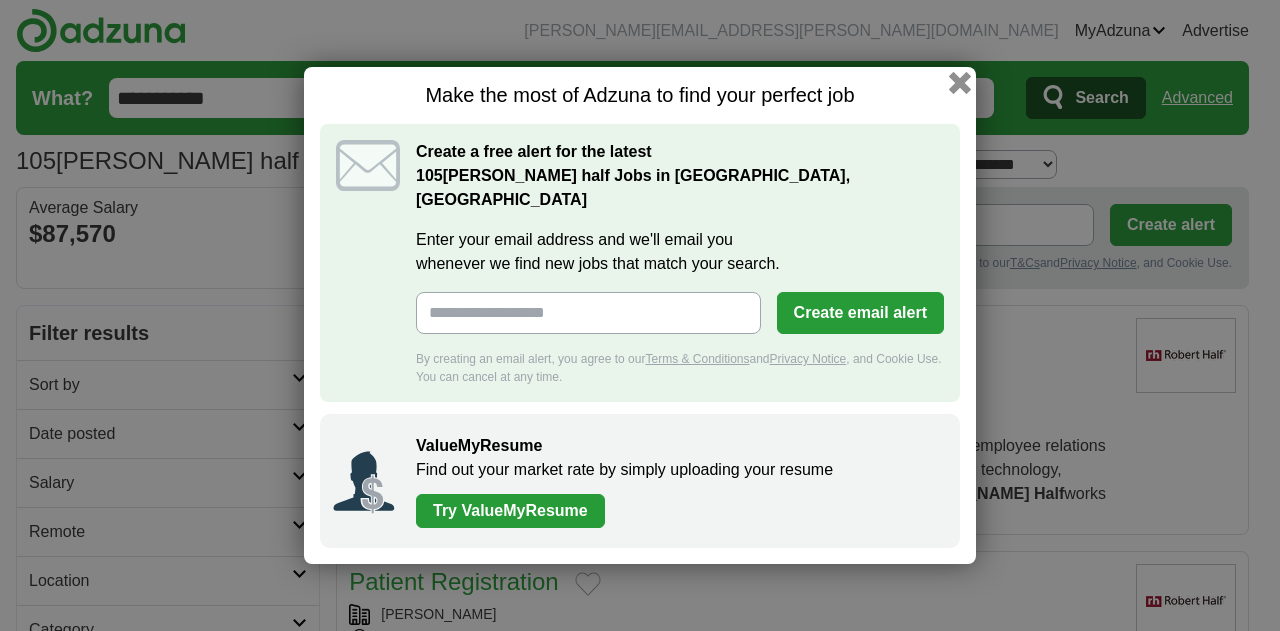 click at bounding box center (960, 83) 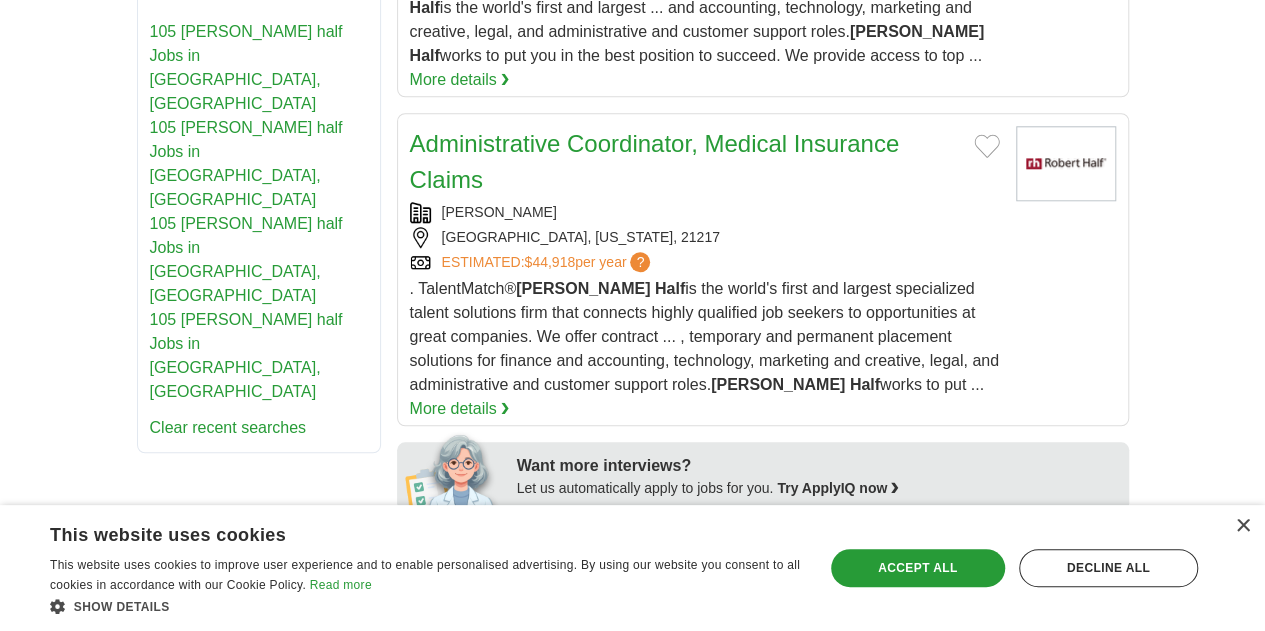 scroll, scrollTop: 900, scrollLeft: 0, axis: vertical 